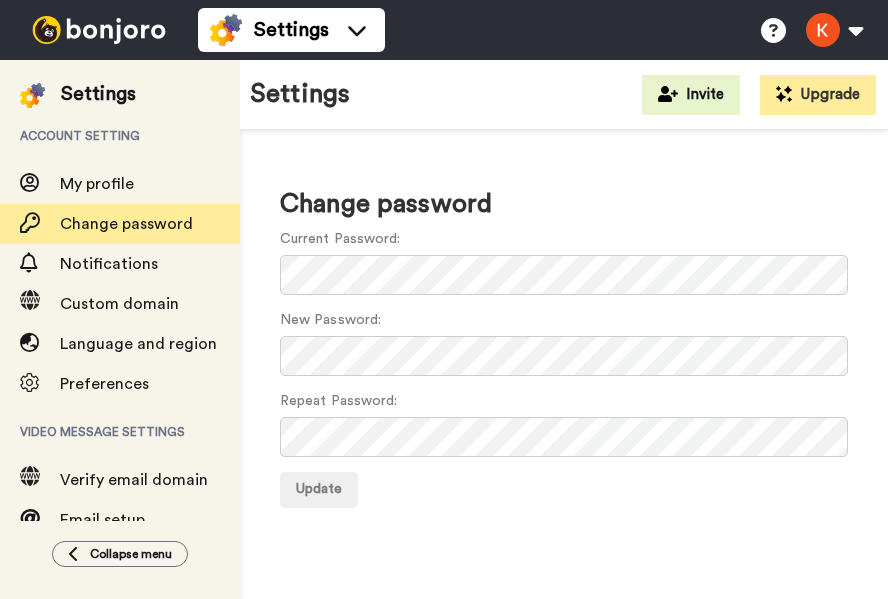scroll, scrollTop: 0, scrollLeft: 0, axis: both 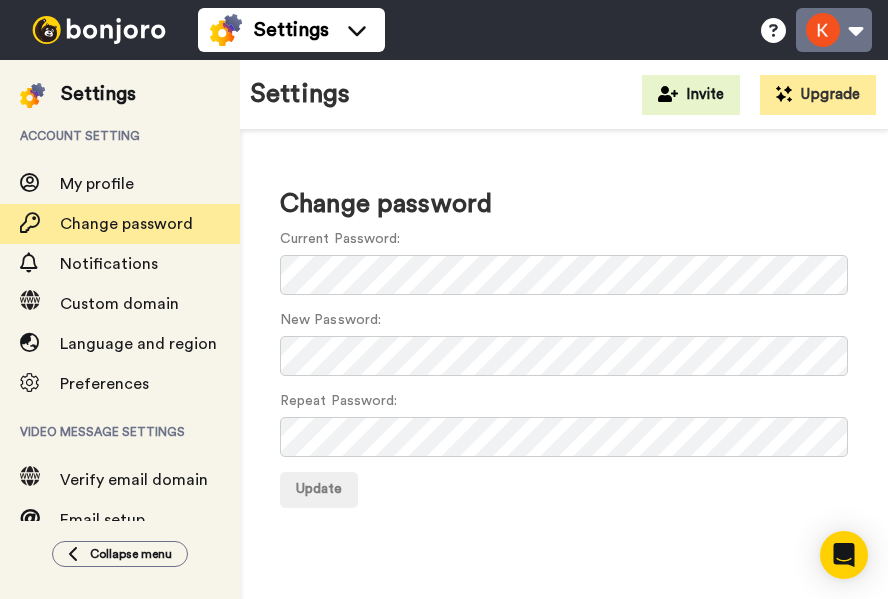 click at bounding box center [834, 30] 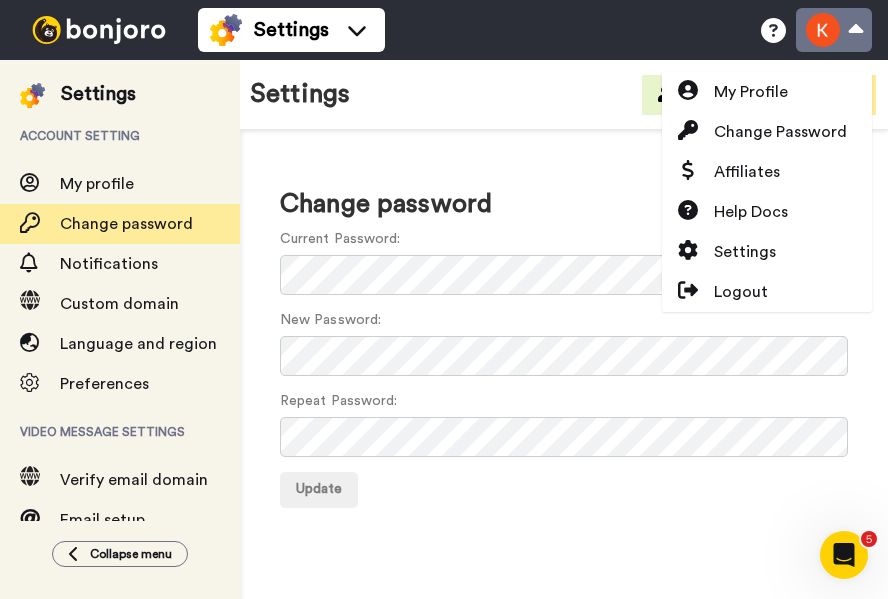 scroll, scrollTop: 0, scrollLeft: 0, axis: both 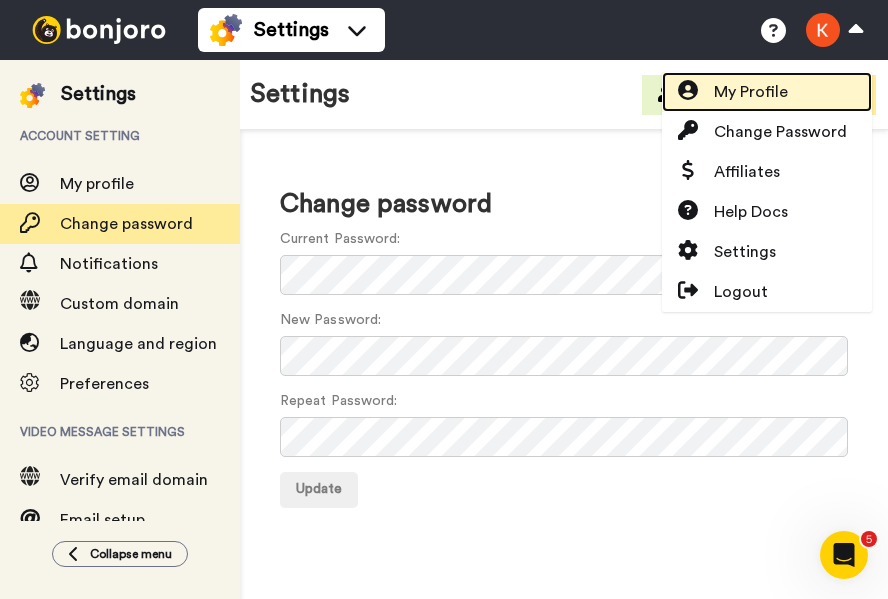 click on "My Profile" at bounding box center [751, 92] 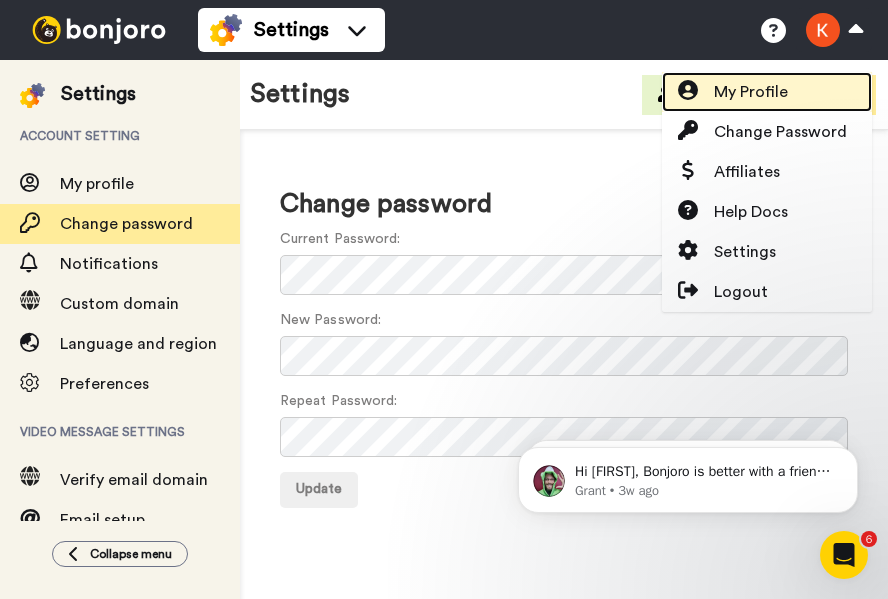 scroll, scrollTop: 0, scrollLeft: 0, axis: both 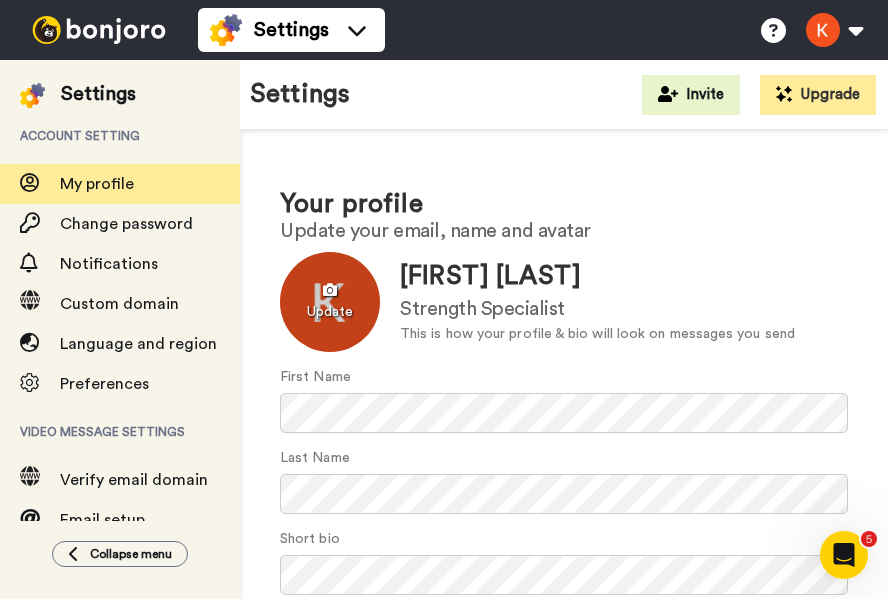 click at bounding box center [330, 302] 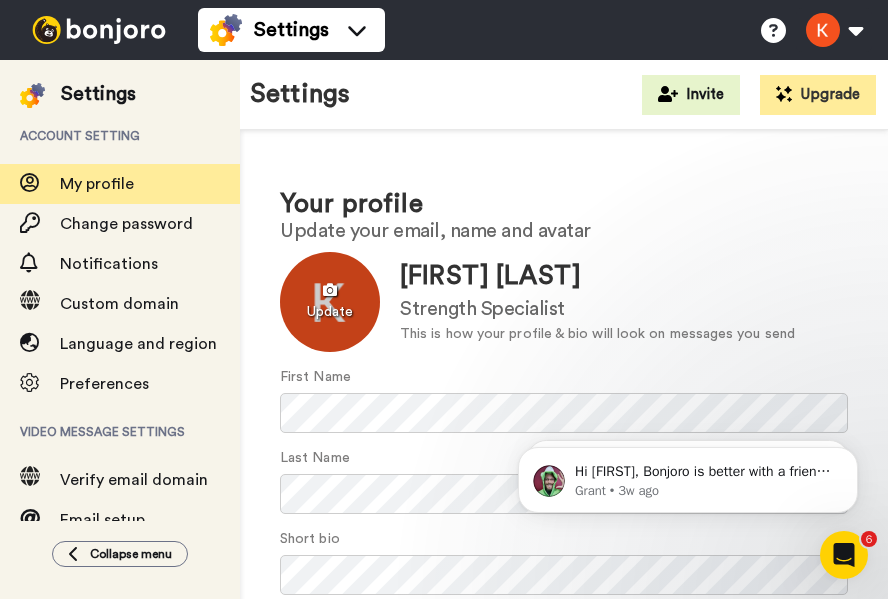 scroll, scrollTop: 0, scrollLeft: 0, axis: both 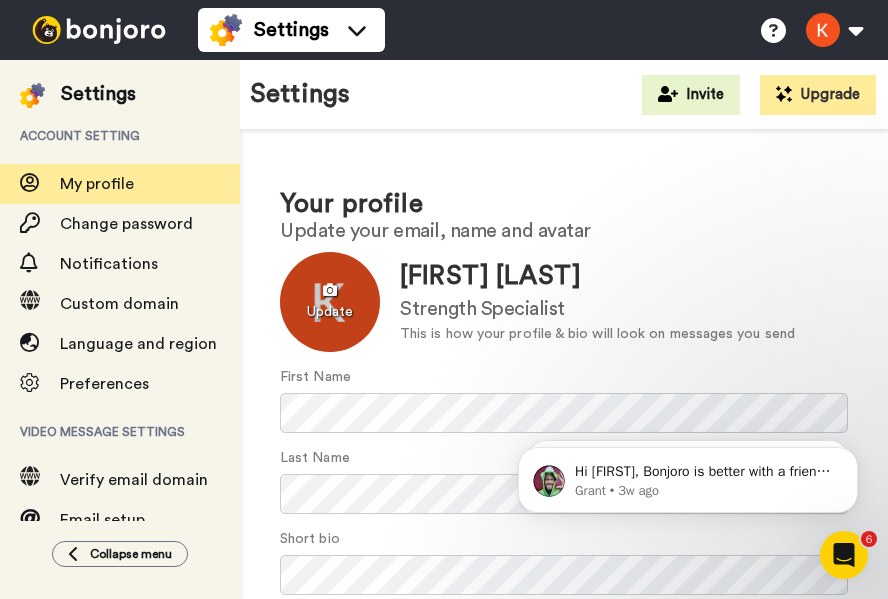 click at bounding box center [330, 302] 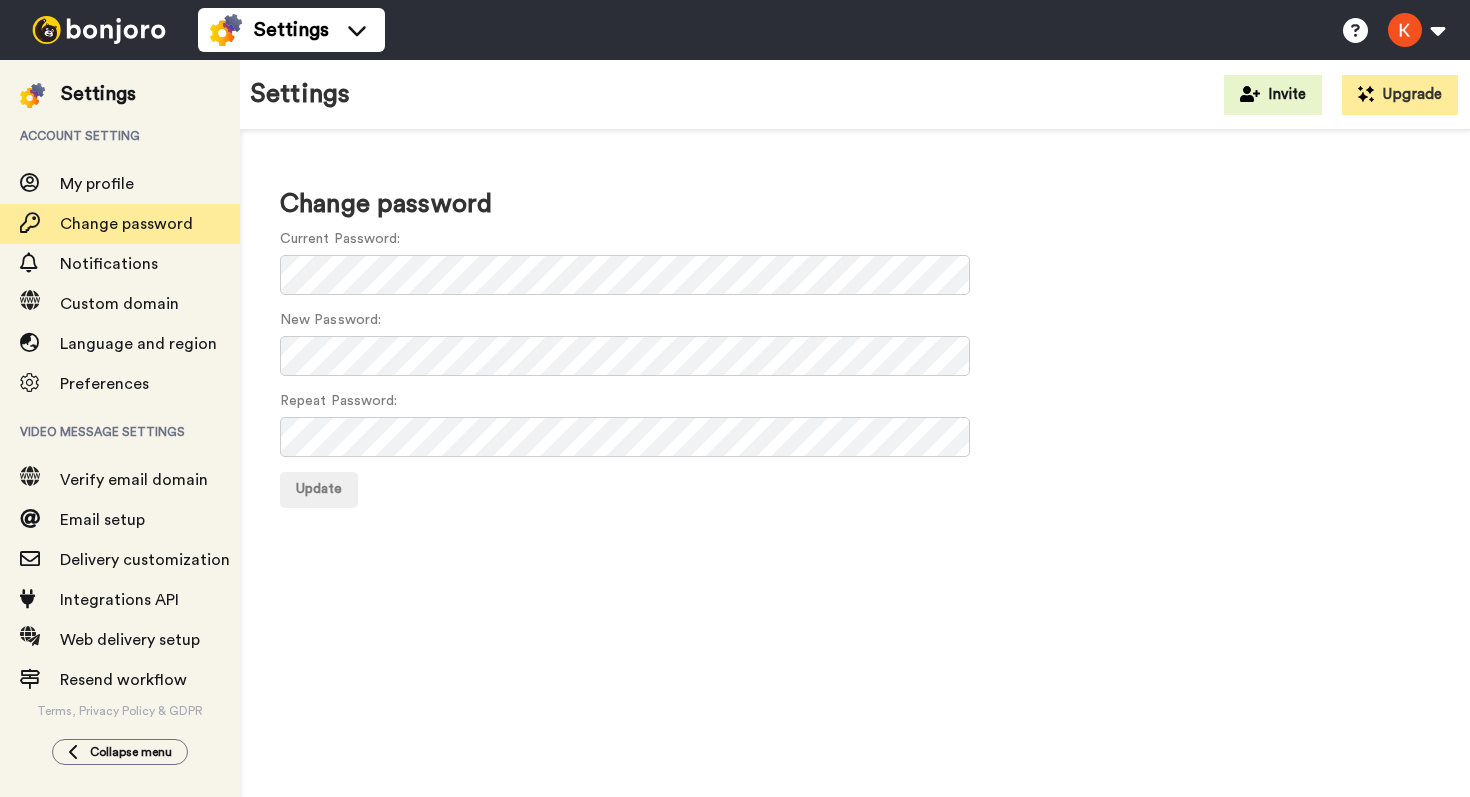scroll, scrollTop: 0, scrollLeft: 0, axis: both 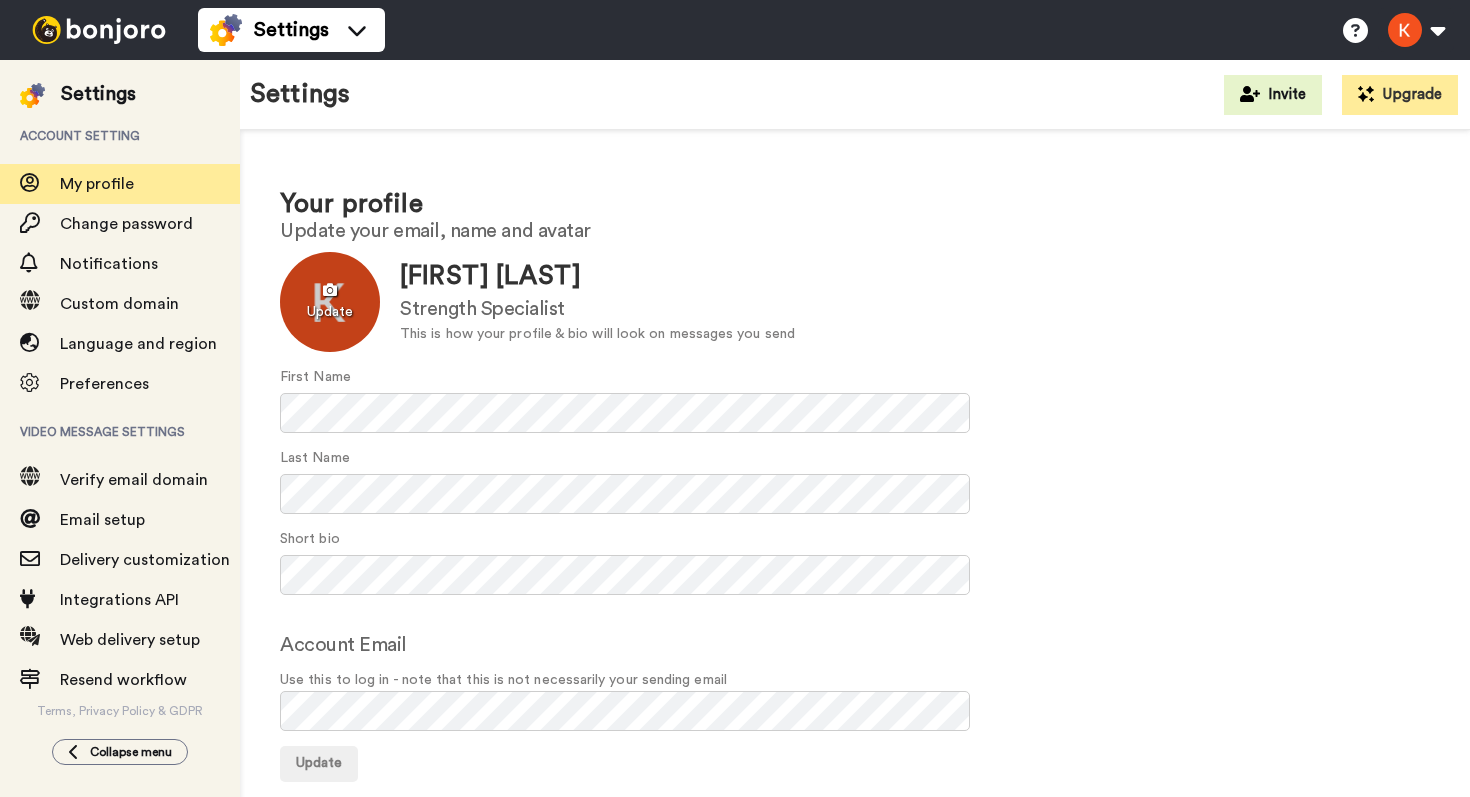 click at bounding box center [330, 302] 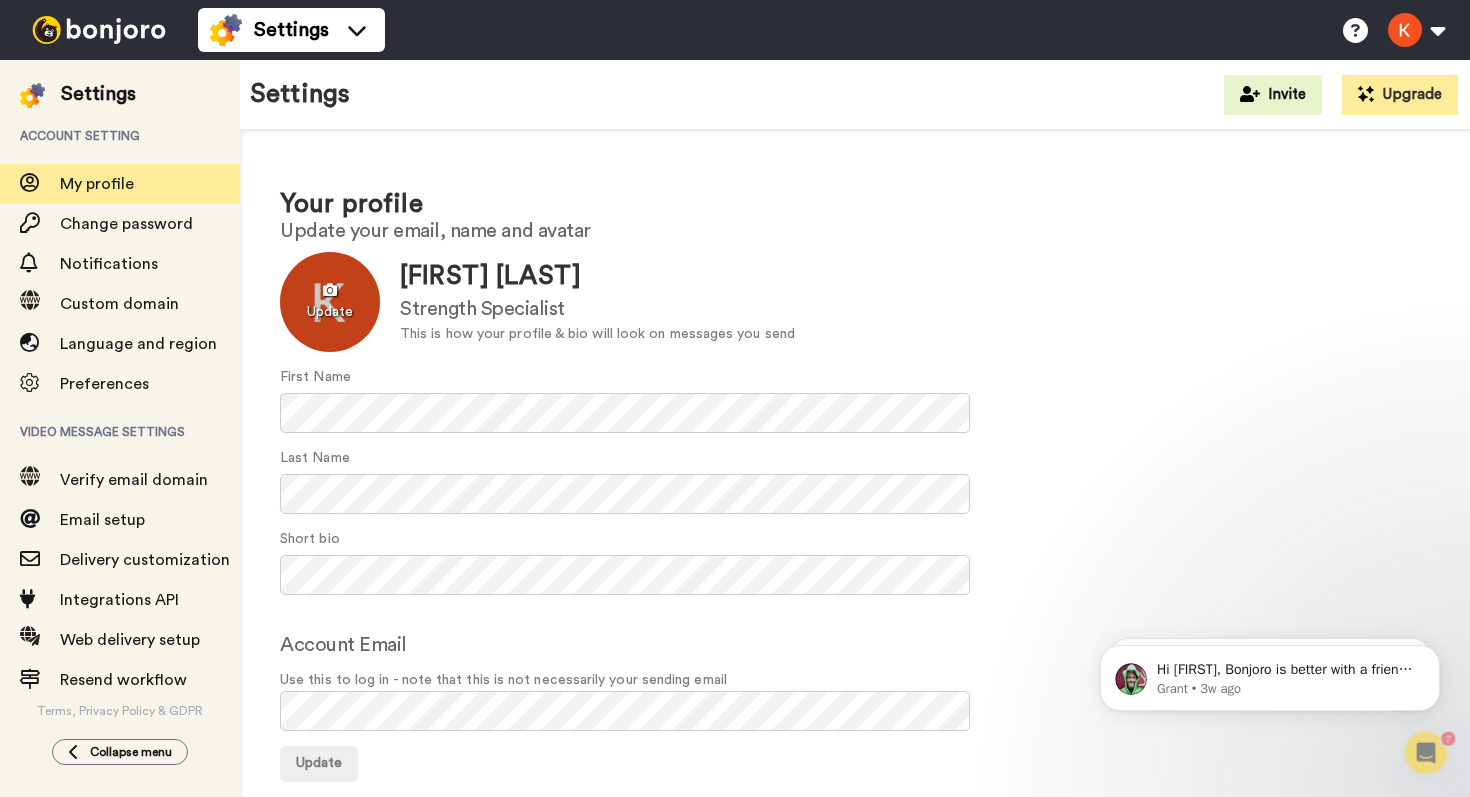 scroll, scrollTop: 0, scrollLeft: 0, axis: both 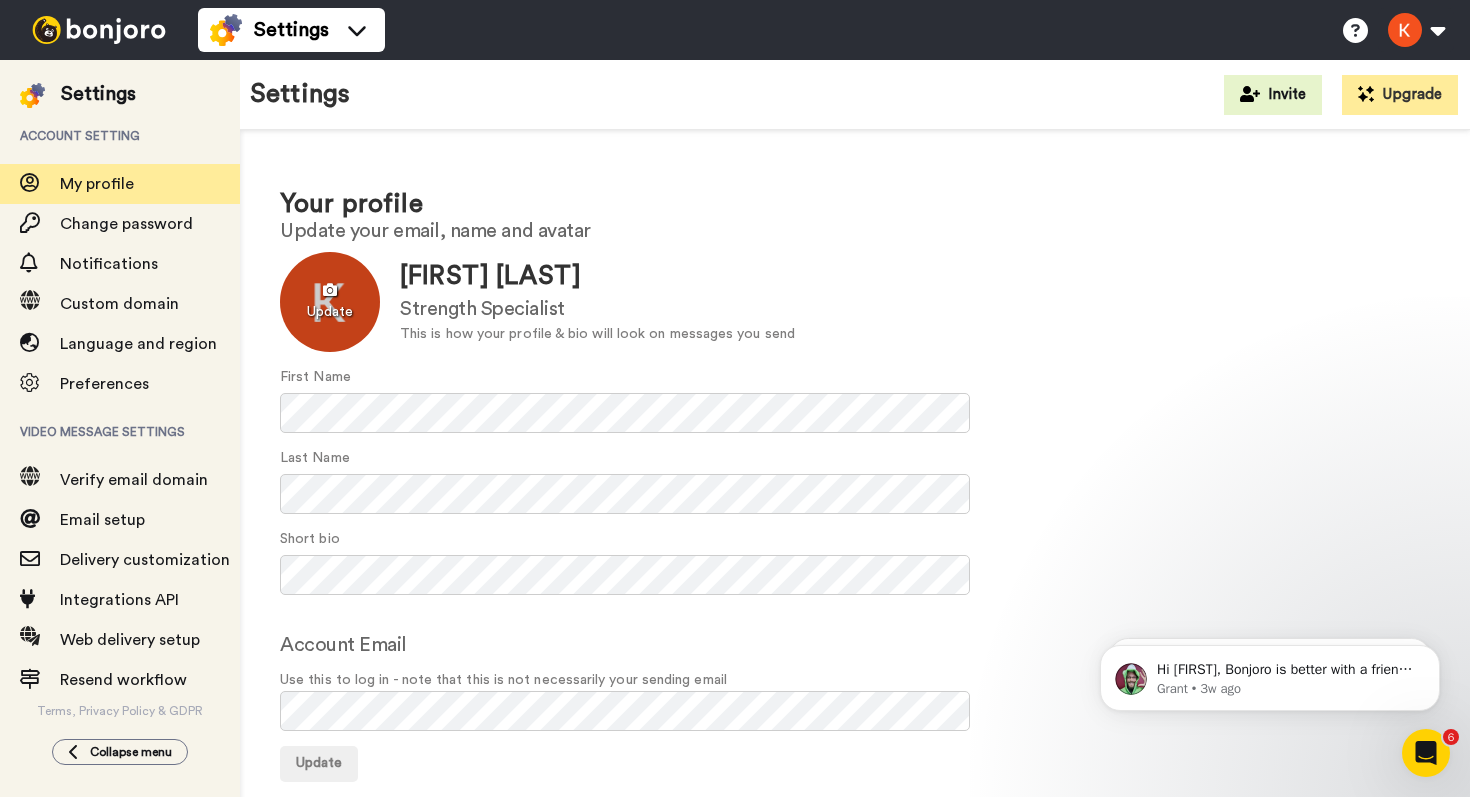 click at bounding box center (330, 302) 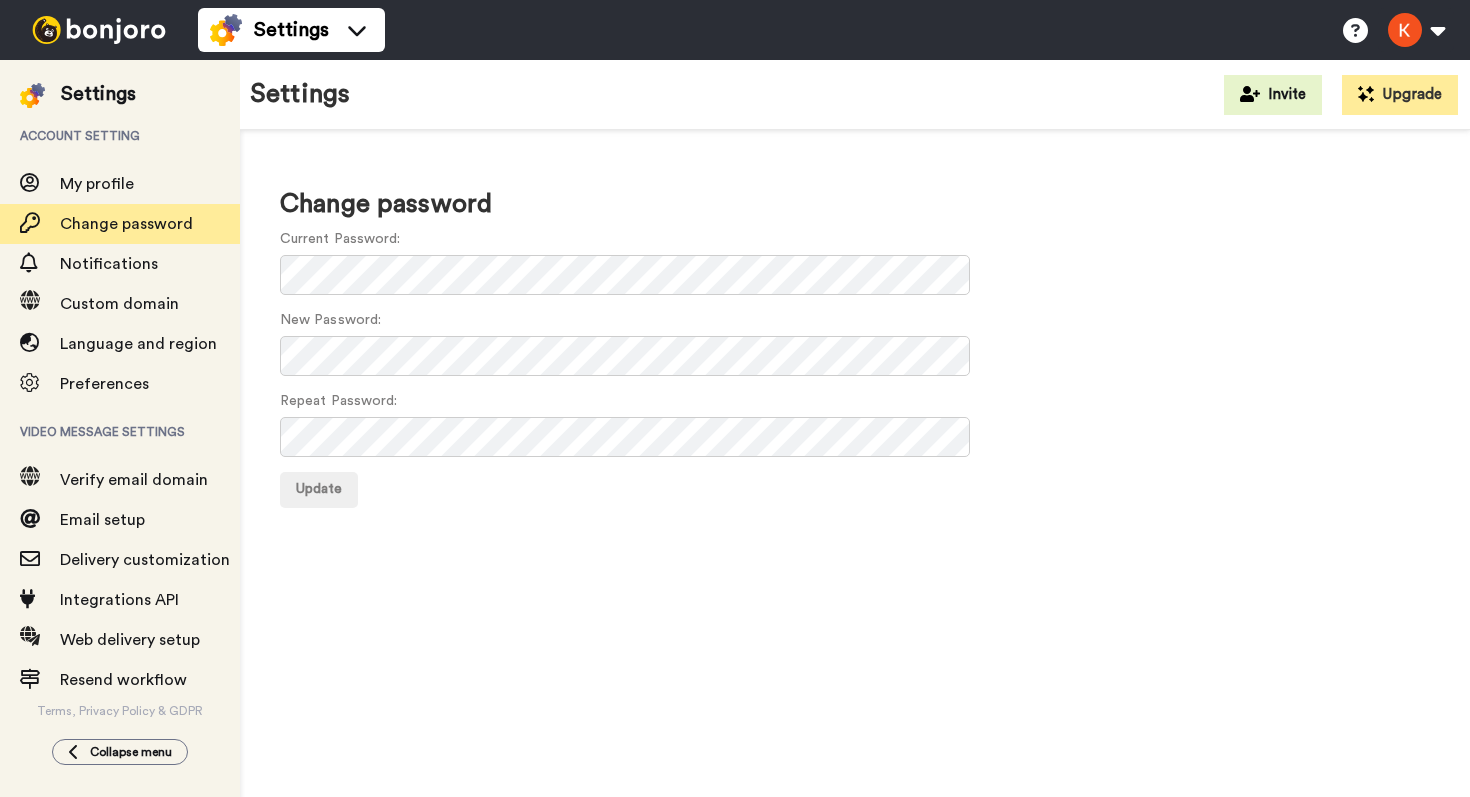 scroll, scrollTop: 0, scrollLeft: 0, axis: both 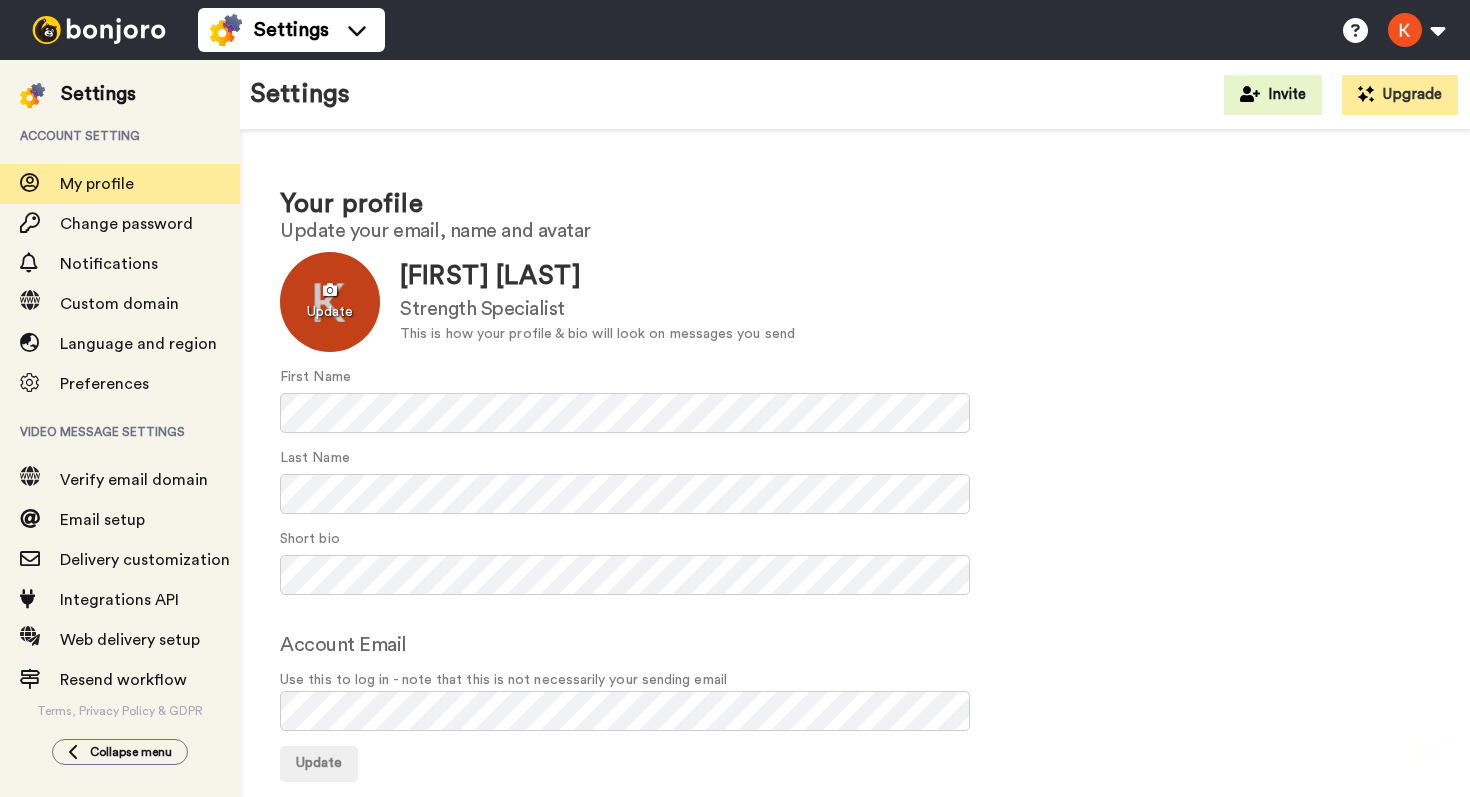 click at bounding box center [330, 302] 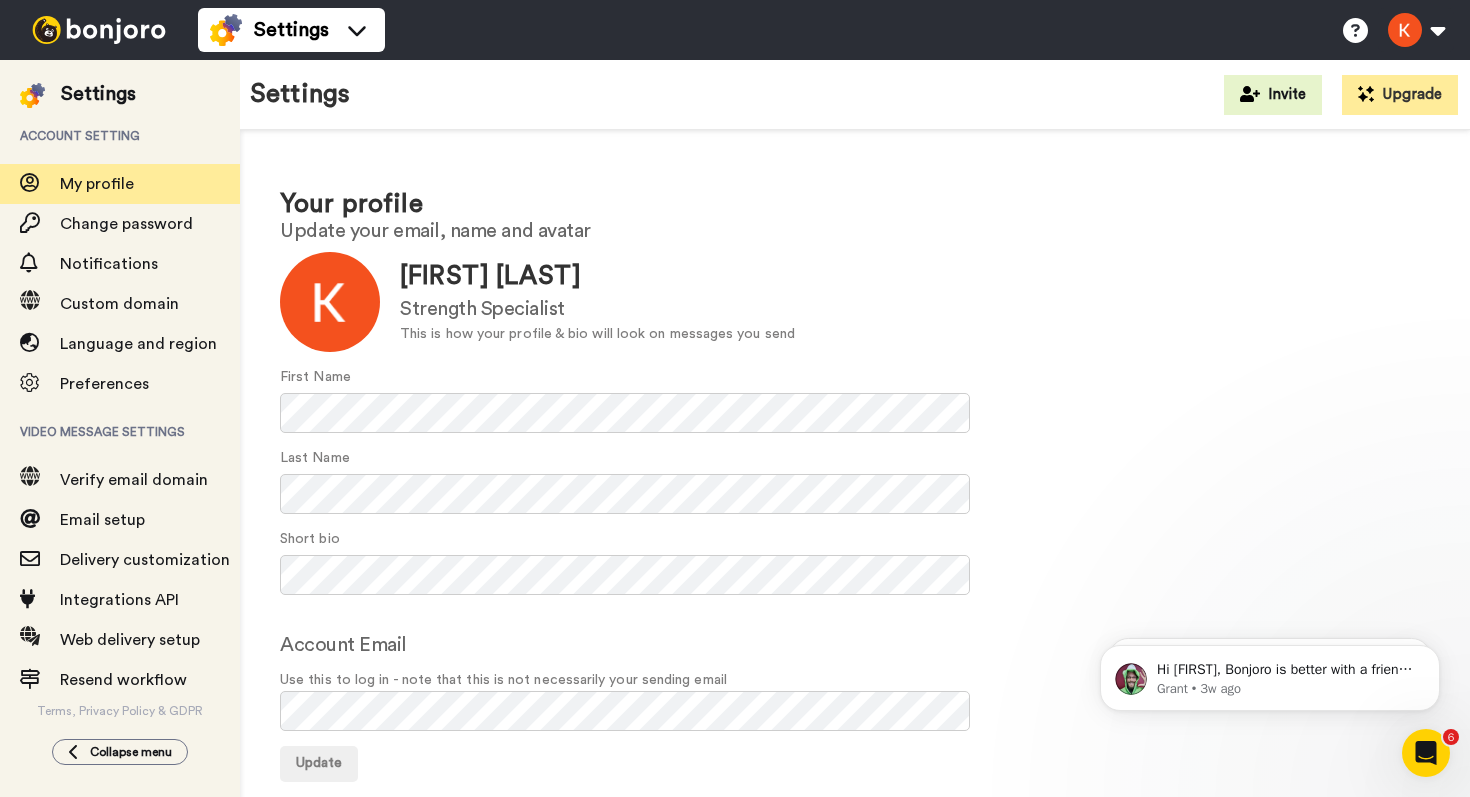 scroll, scrollTop: 0, scrollLeft: 0, axis: both 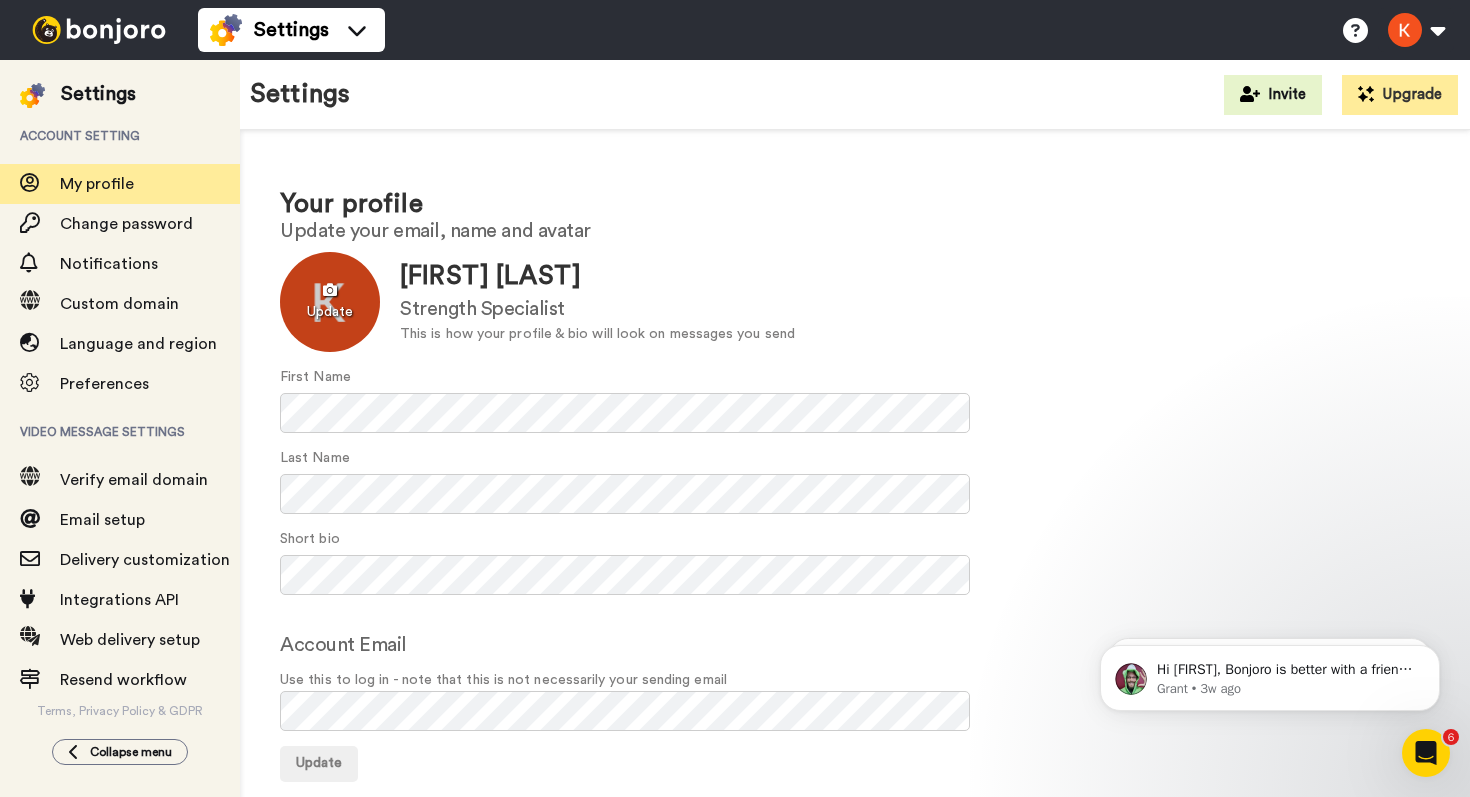 click at bounding box center [330, 302] 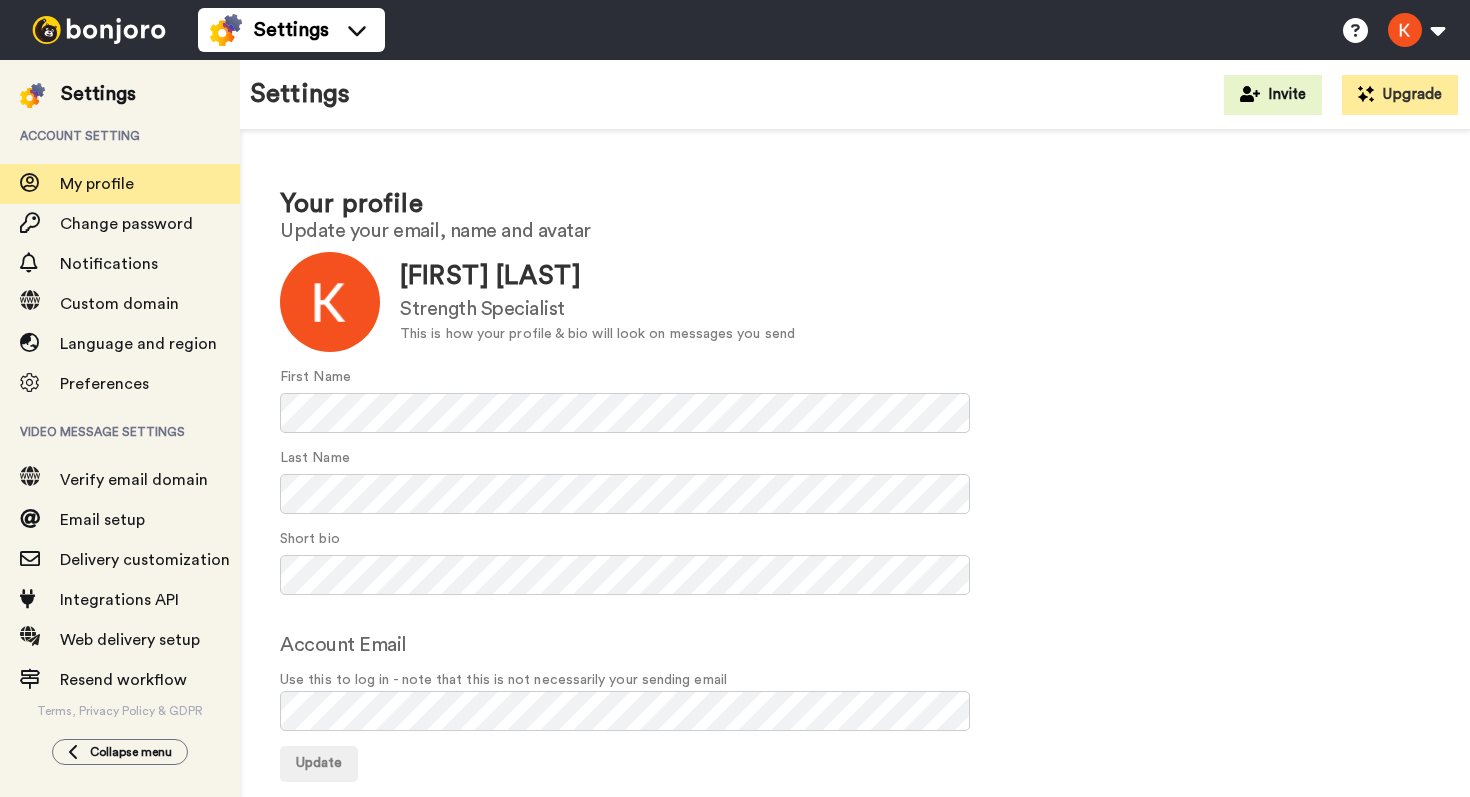 scroll, scrollTop: 0, scrollLeft: 0, axis: both 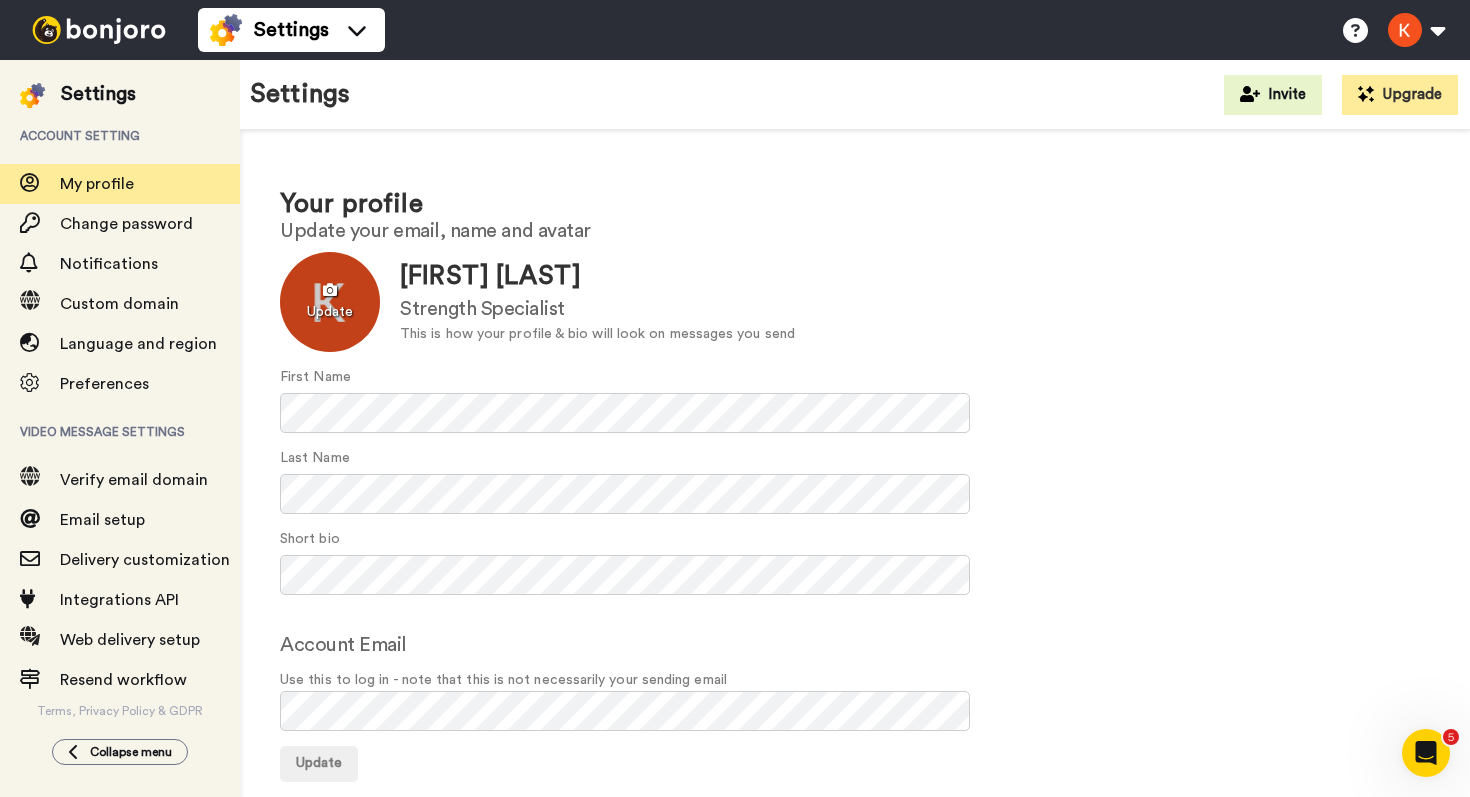 click at bounding box center [330, 302] 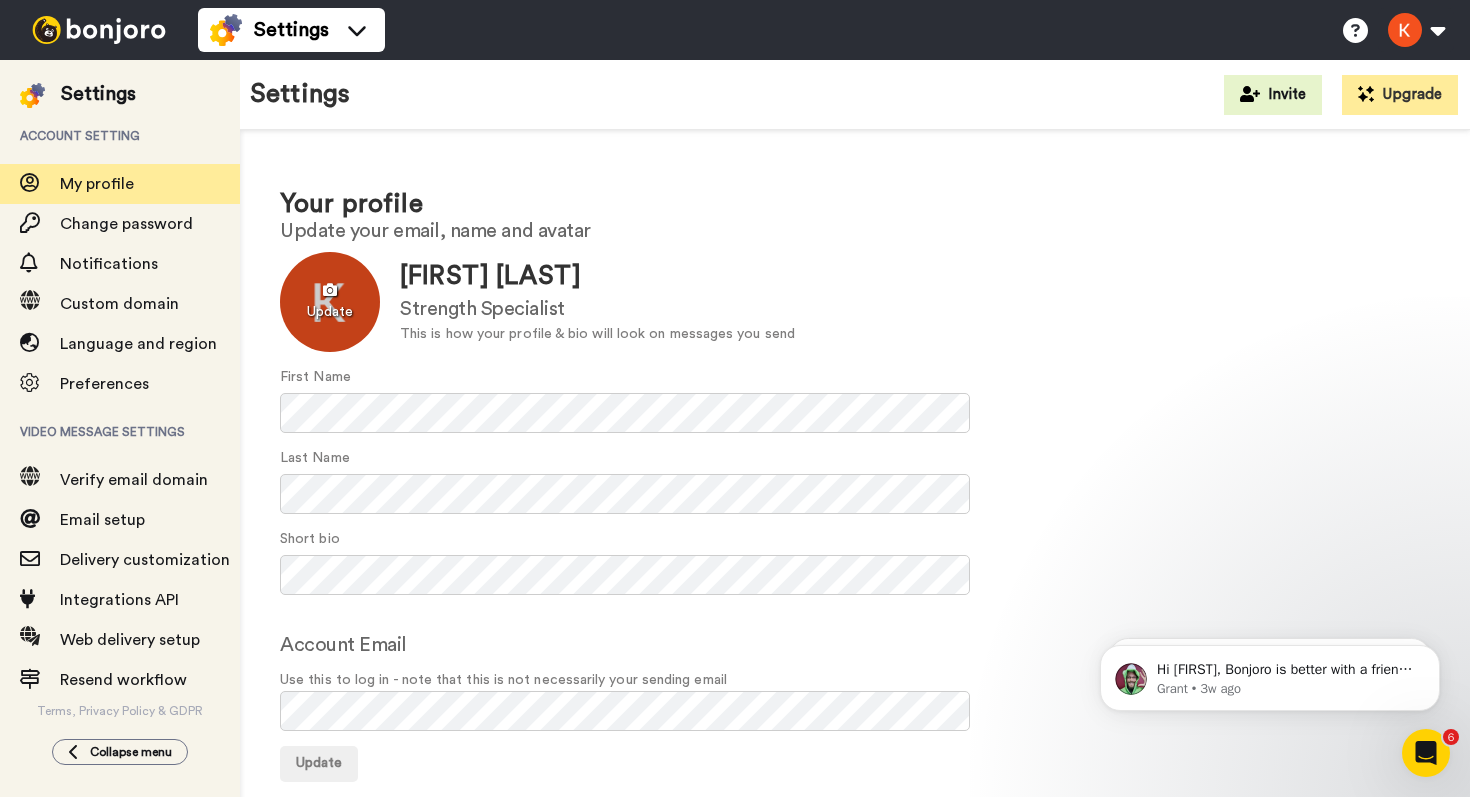 scroll, scrollTop: 0, scrollLeft: 0, axis: both 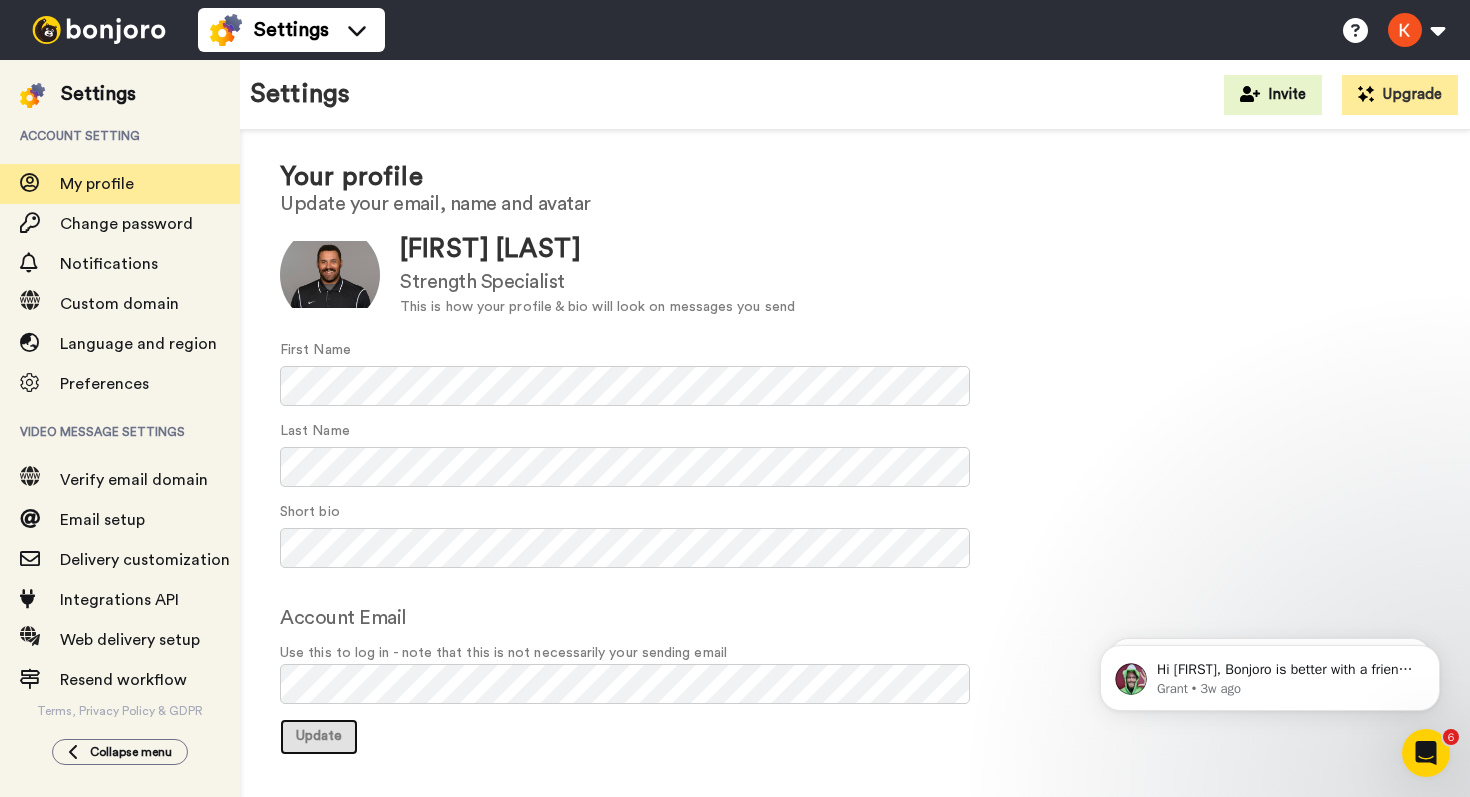 click on "Update" at bounding box center (319, 736) 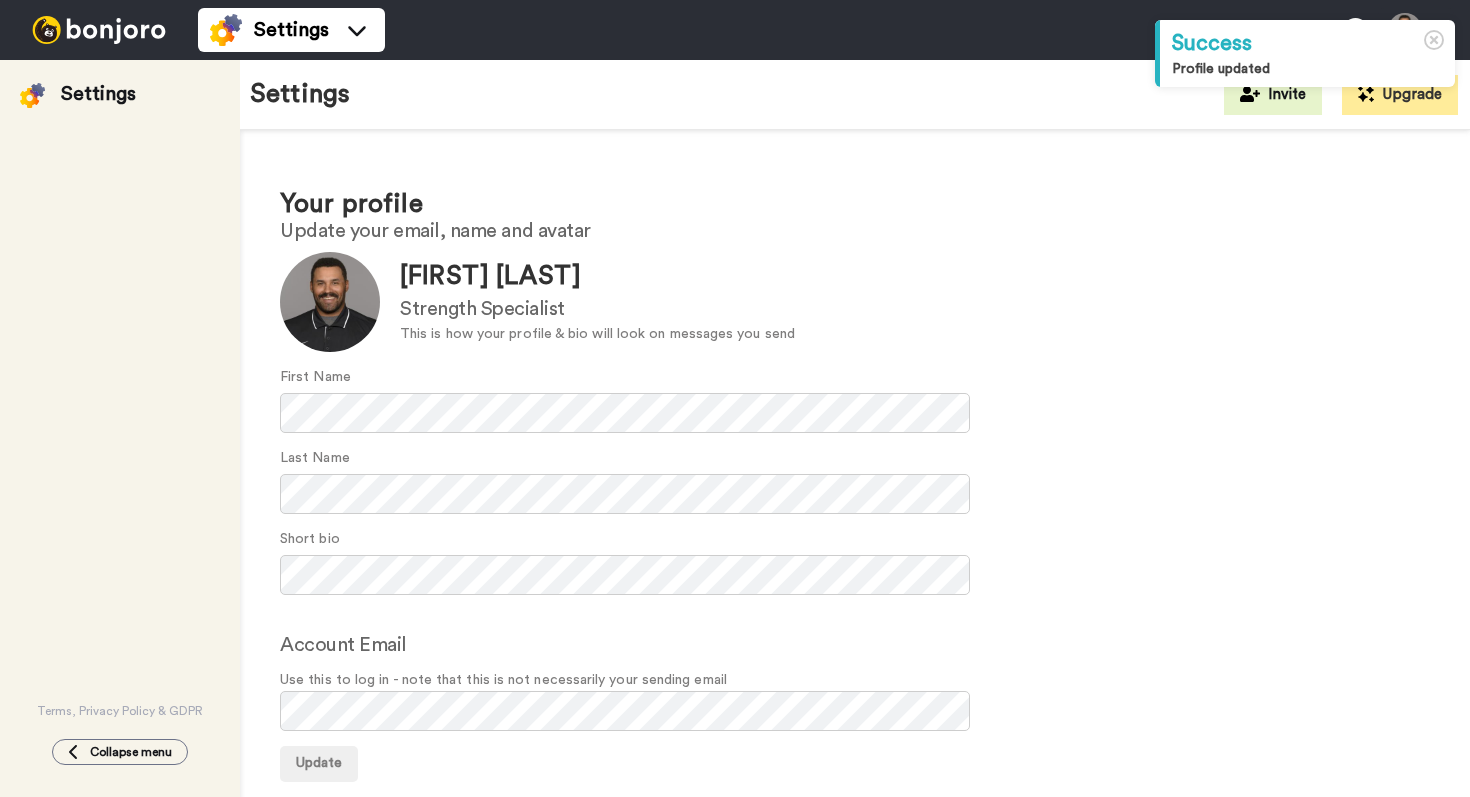 scroll, scrollTop: 0, scrollLeft: 0, axis: both 